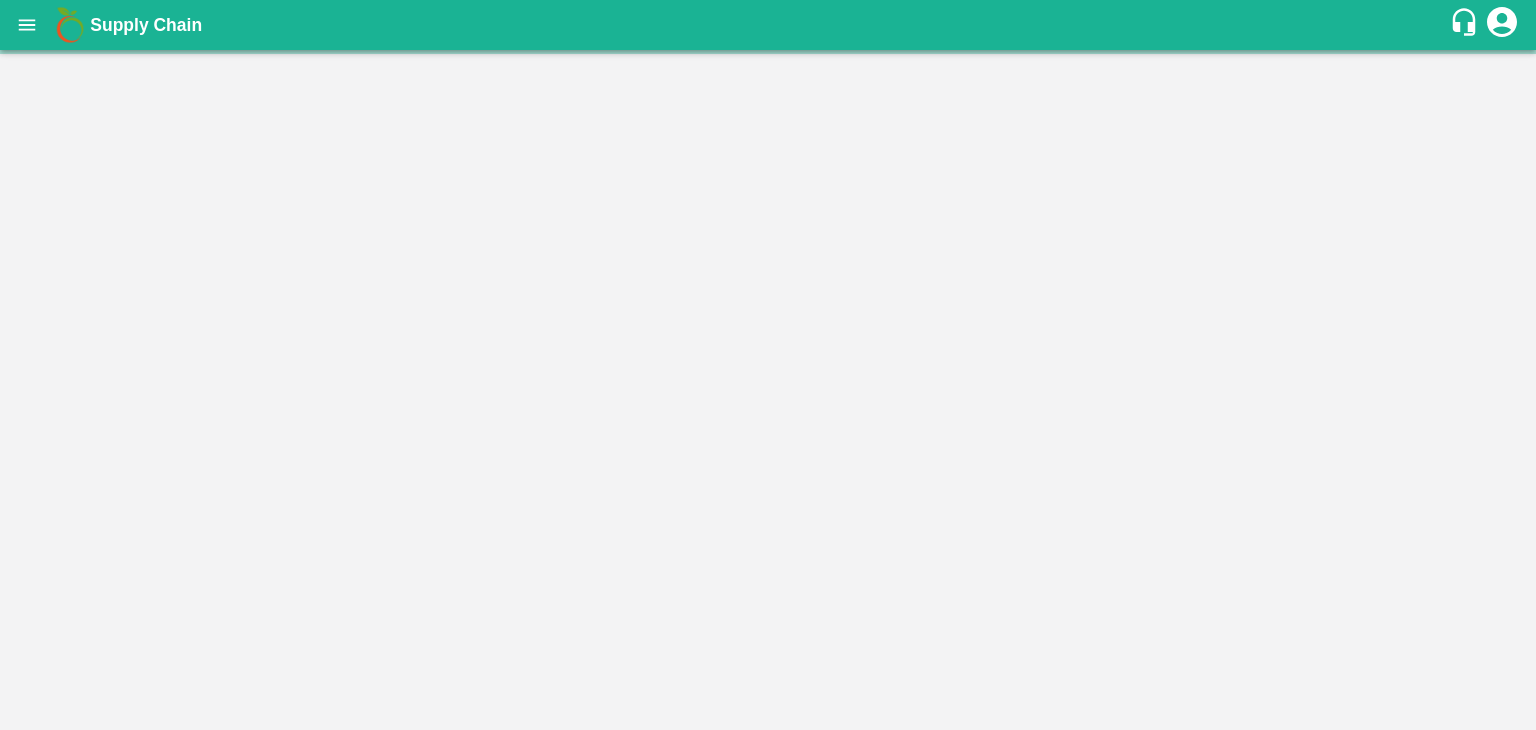scroll, scrollTop: 0, scrollLeft: 0, axis: both 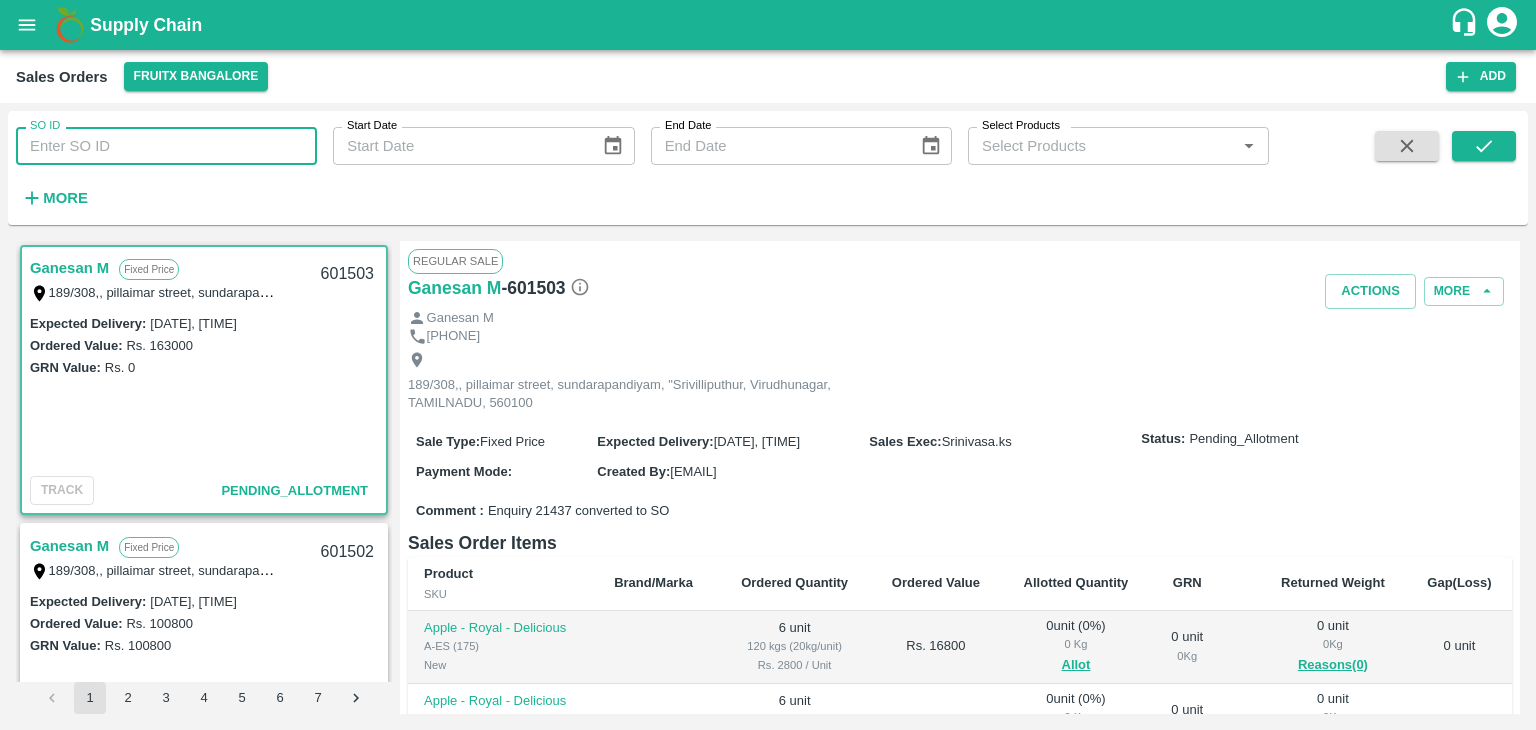 click on "SO ID" at bounding box center [166, 146] 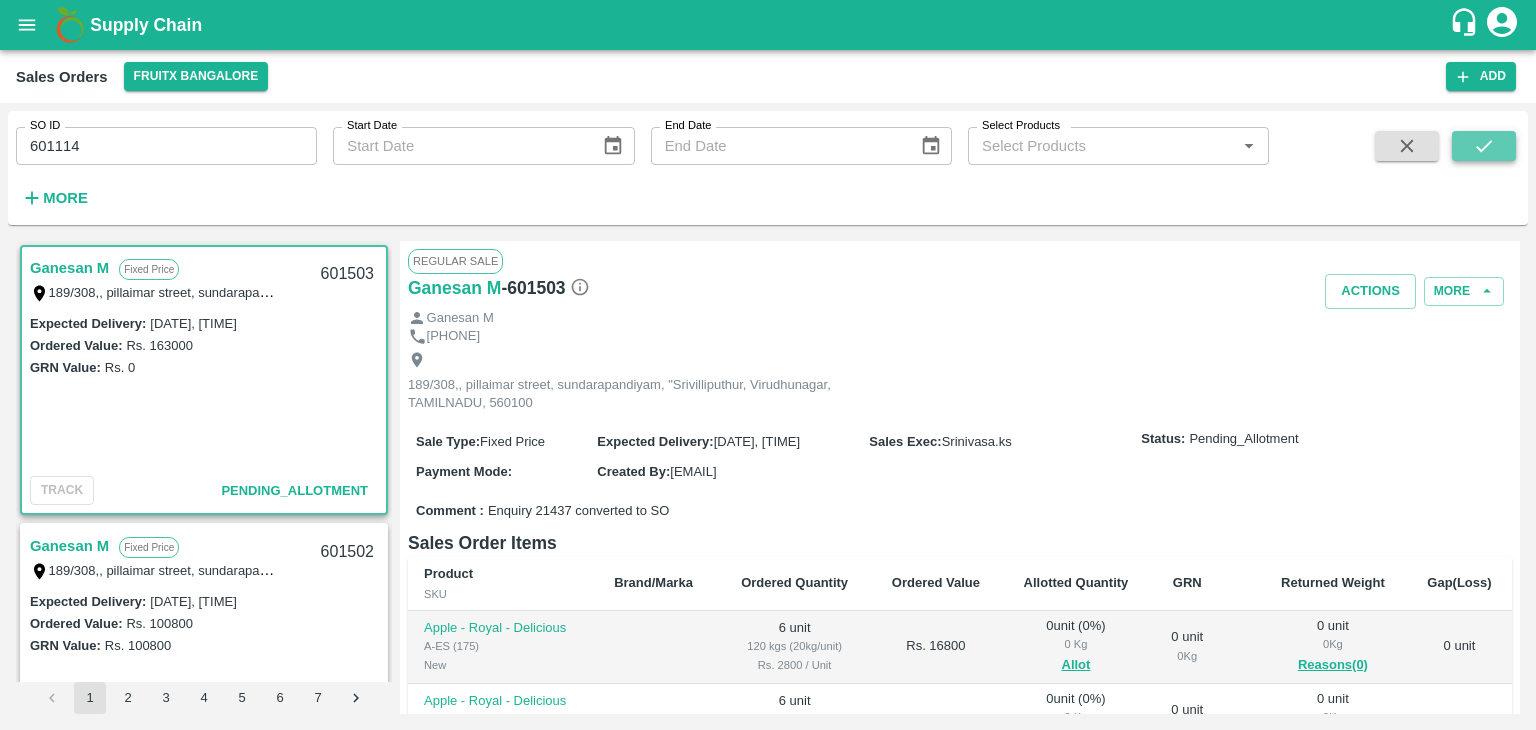 click 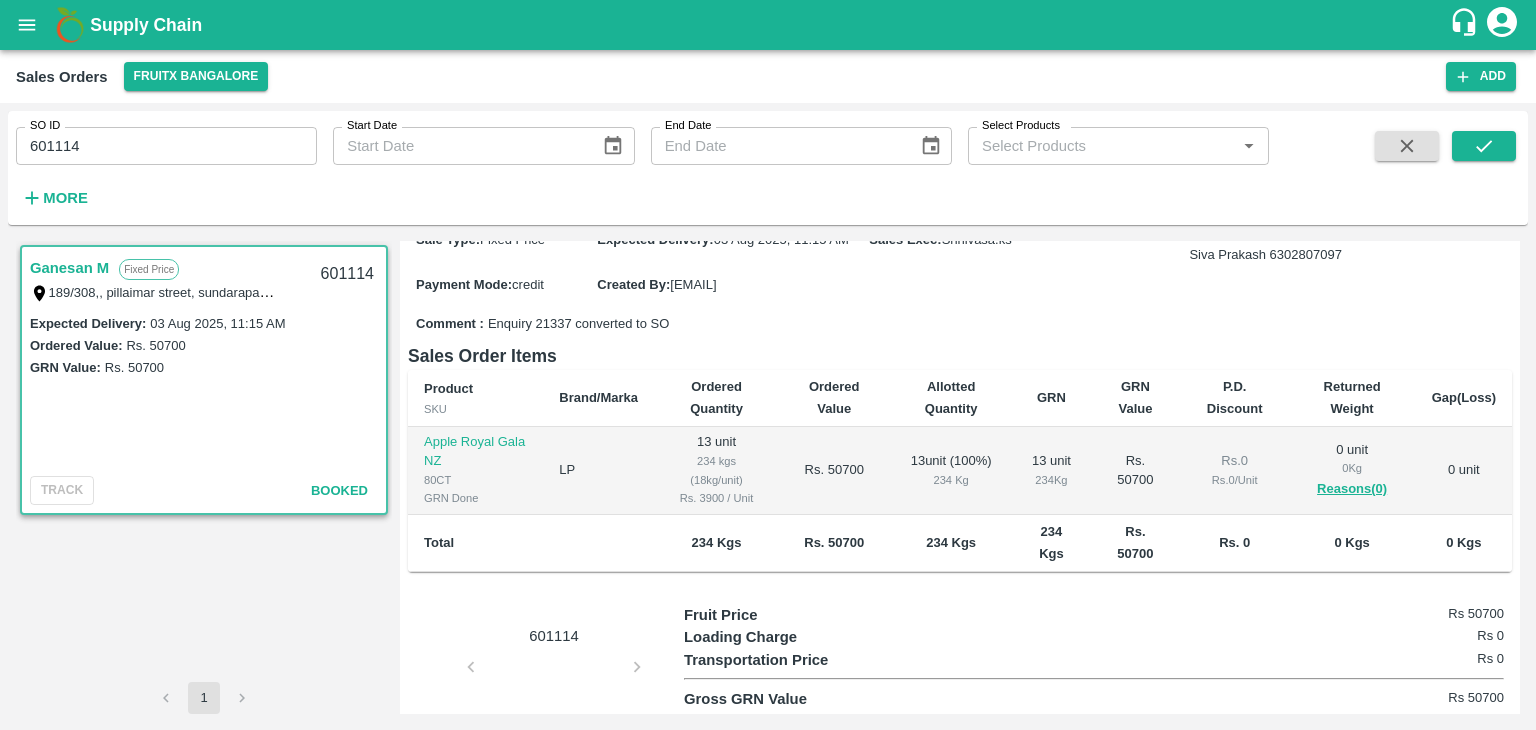 scroll, scrollTop: 200, scrollLeft: 0, axis: vertical 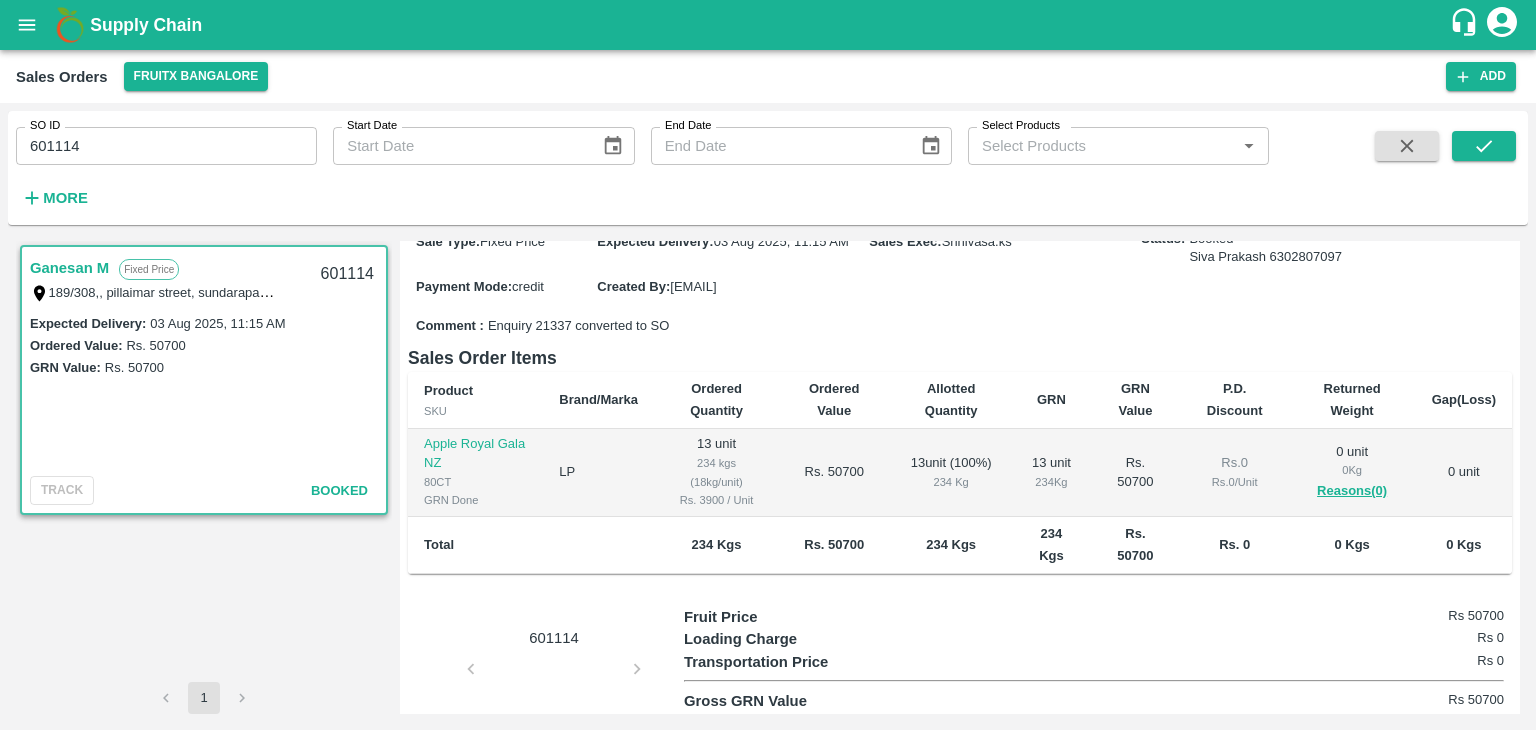 click on "601114" at bounding box center (166, 146) 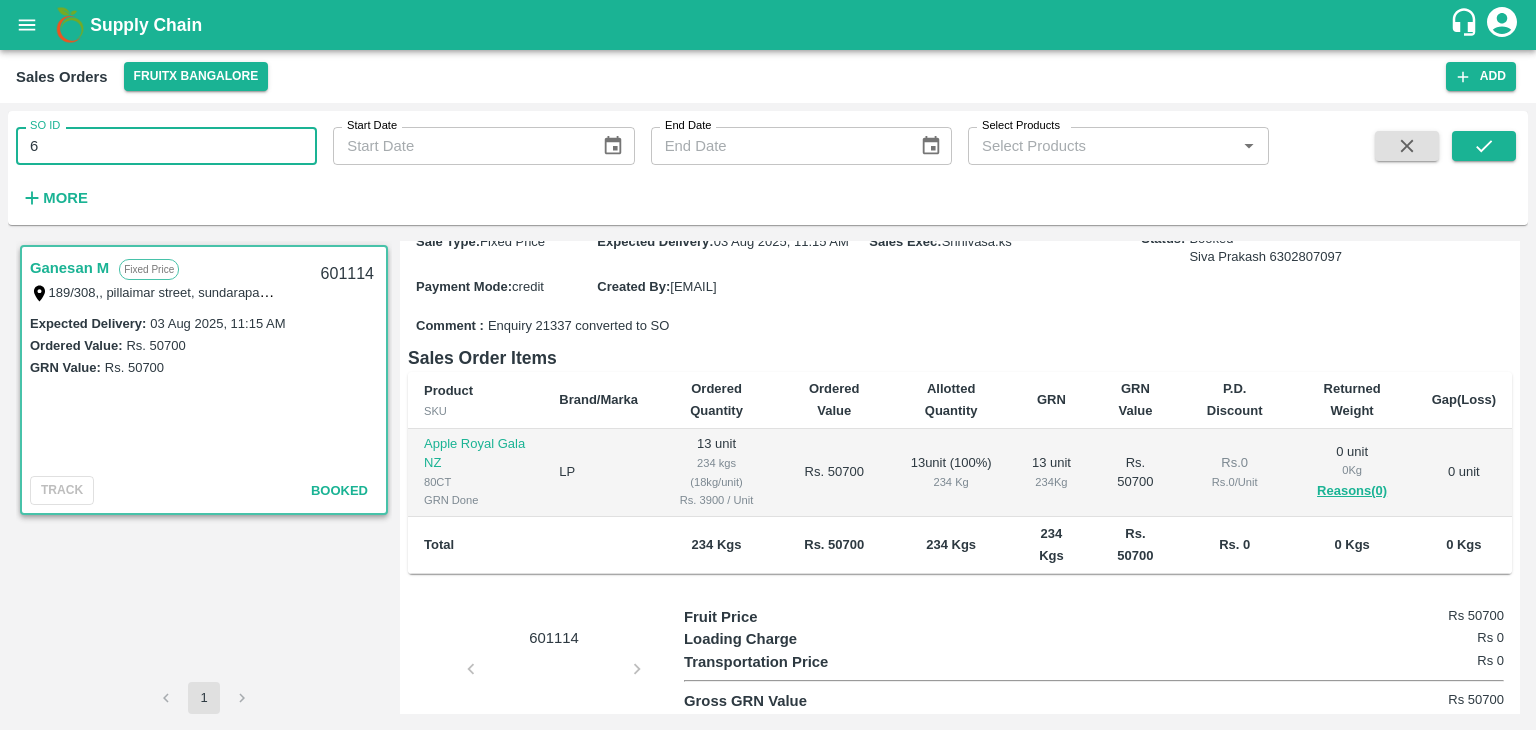 type on "6" 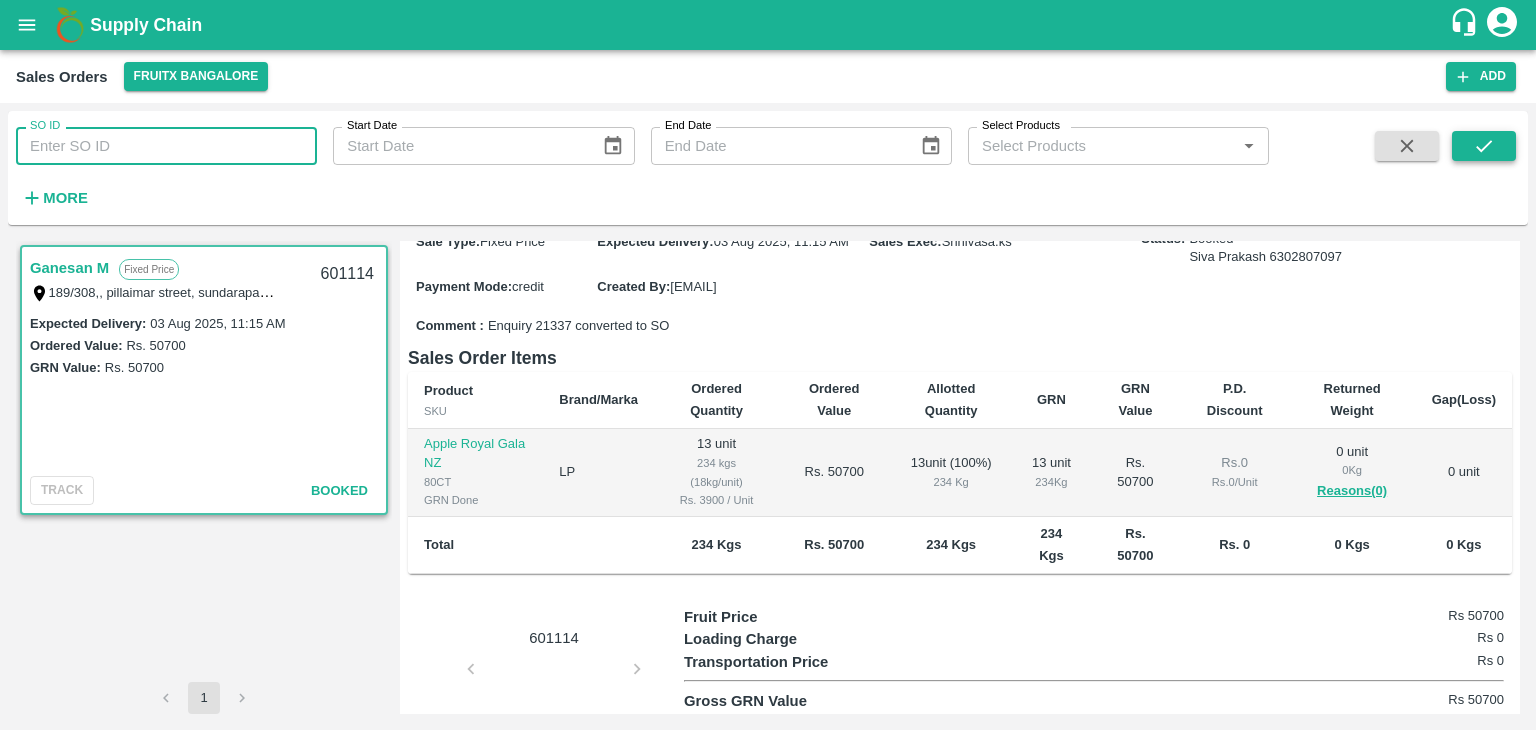 type 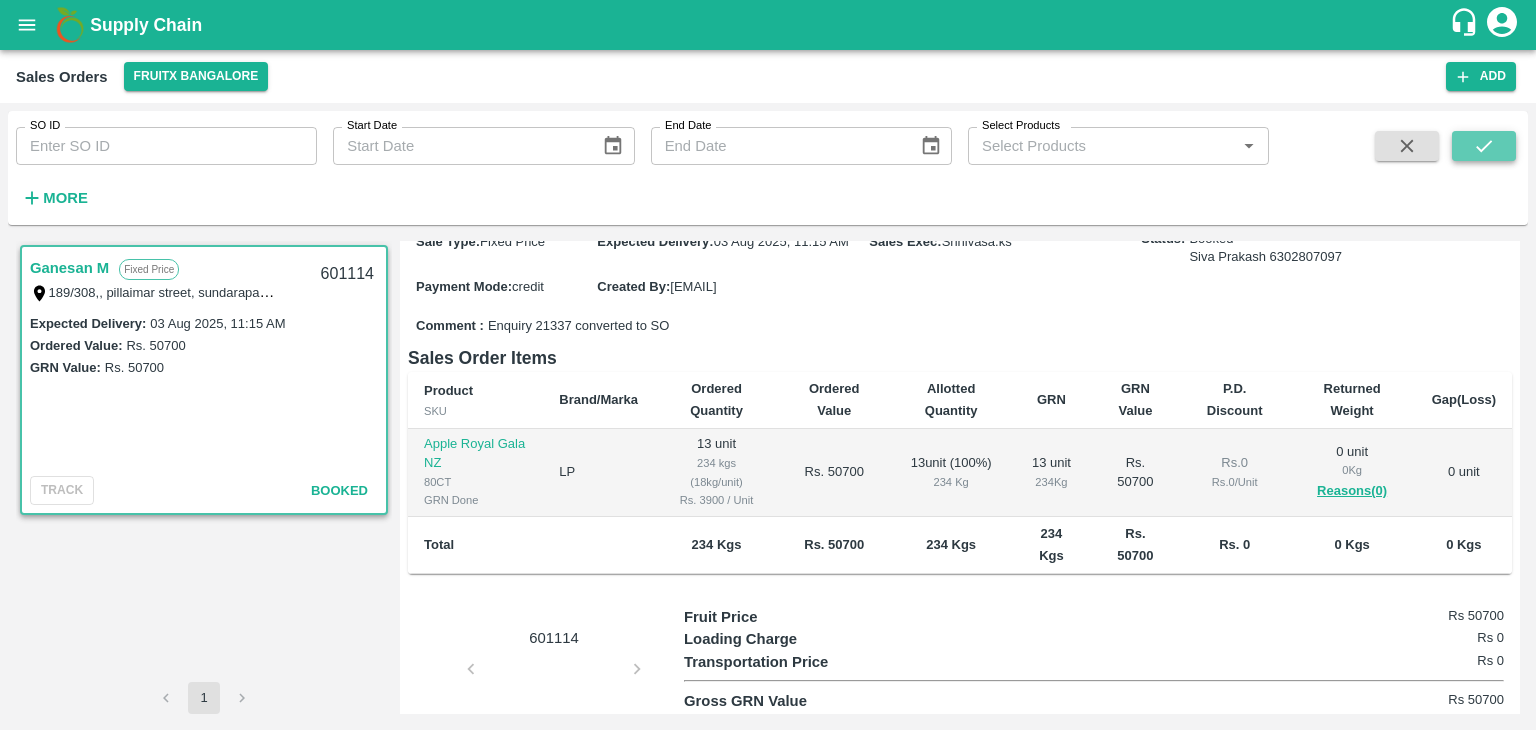 click at bounding box center [1484, 146] 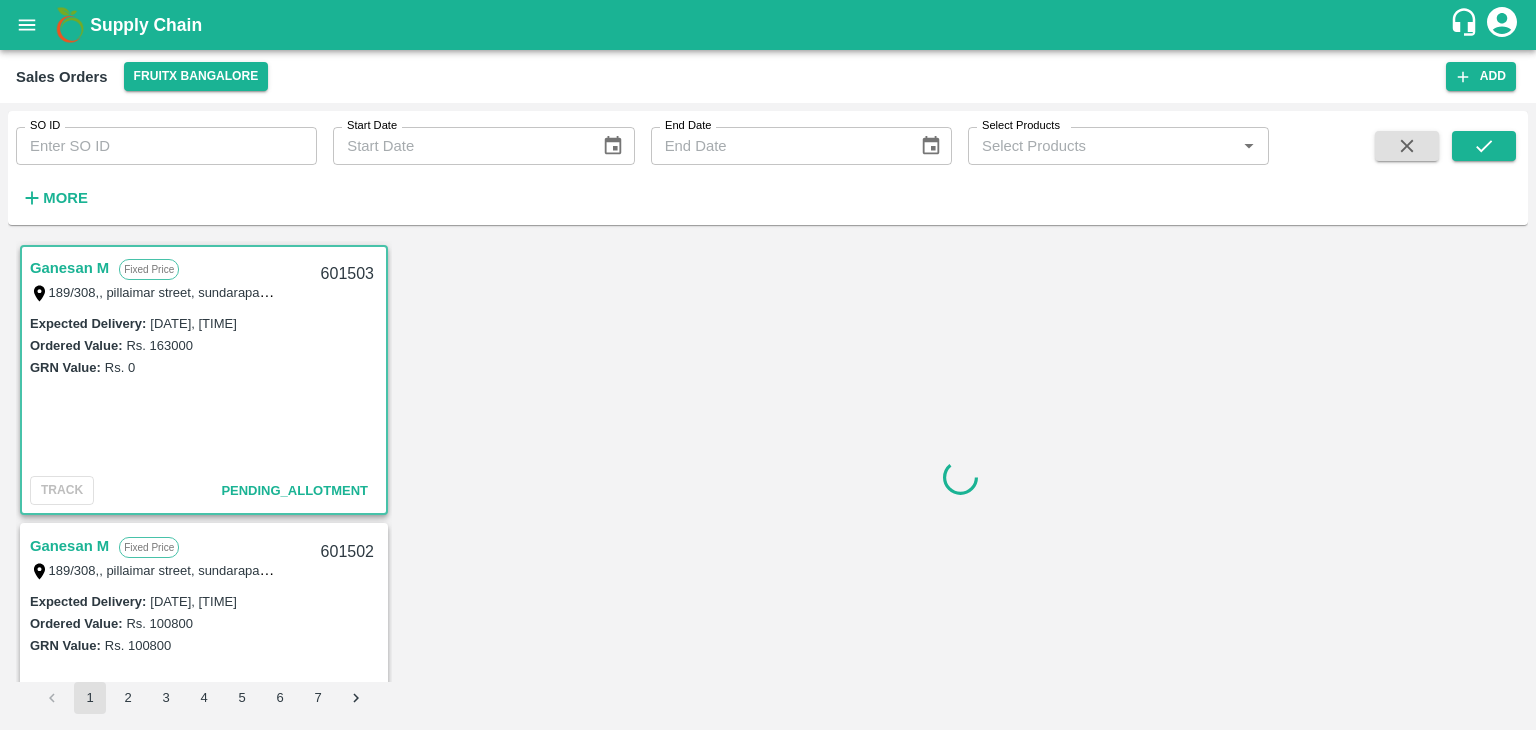 scroll, scrollTop: 5, scrollLeft: 0, axis: vertical 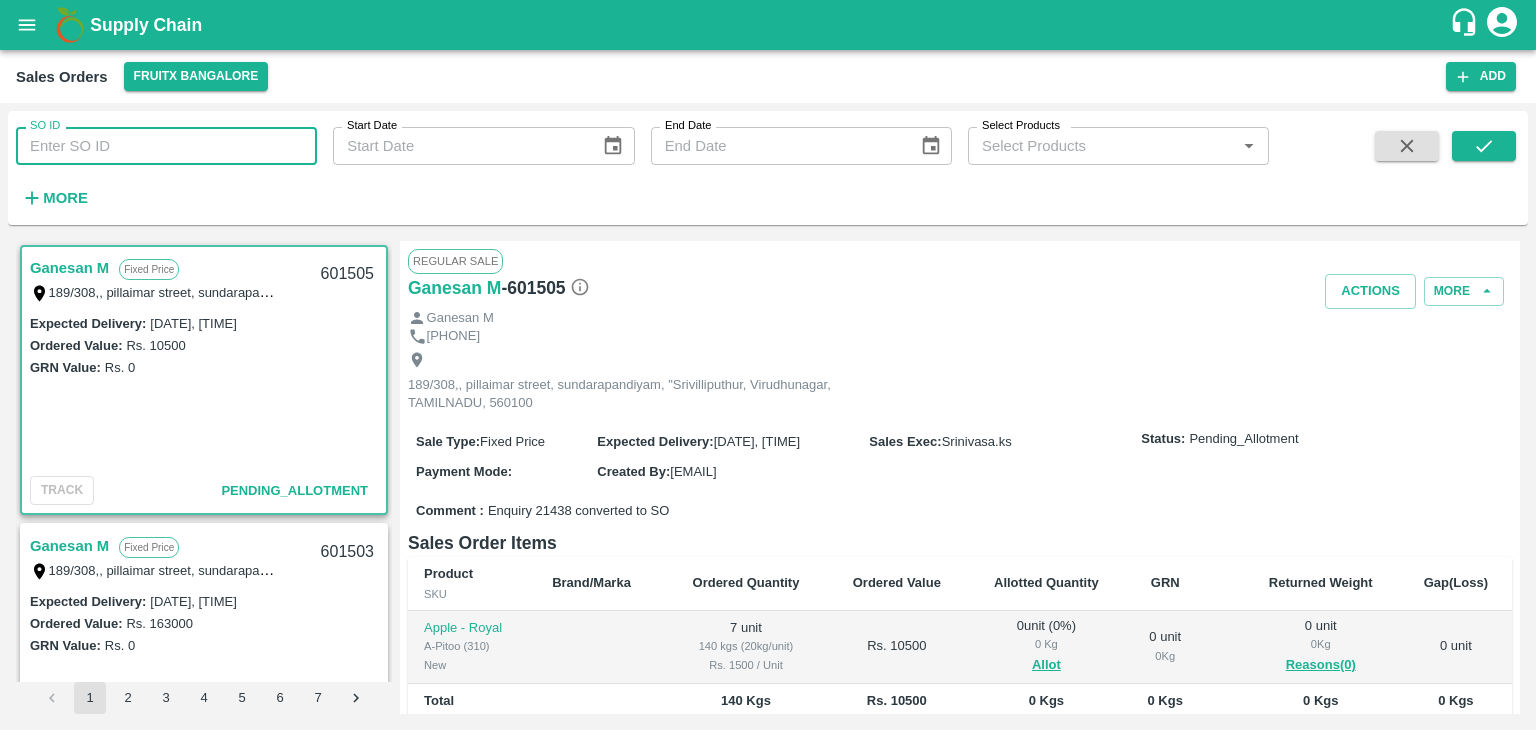 click on "SO ID" at bounding box center [166, 146] 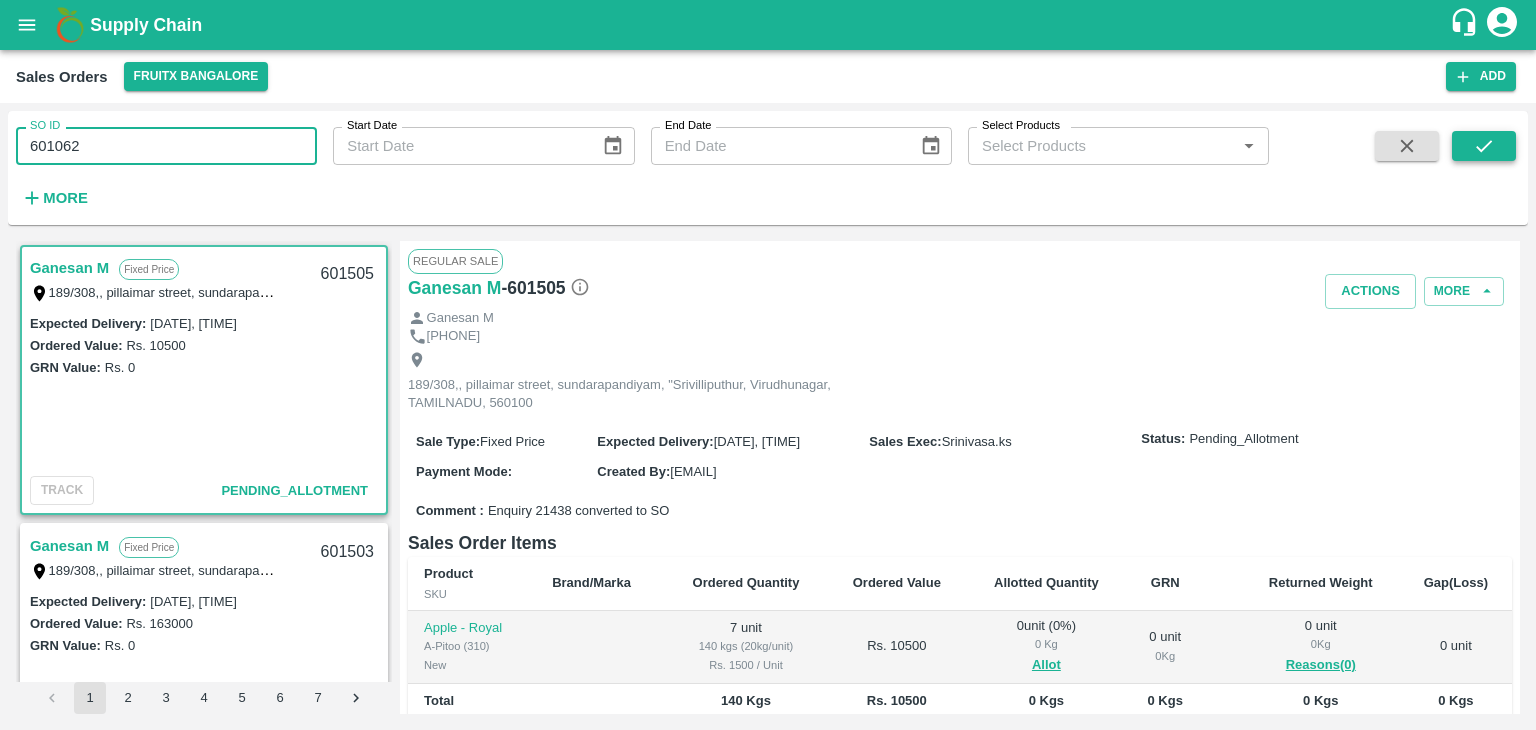 type on "601062" 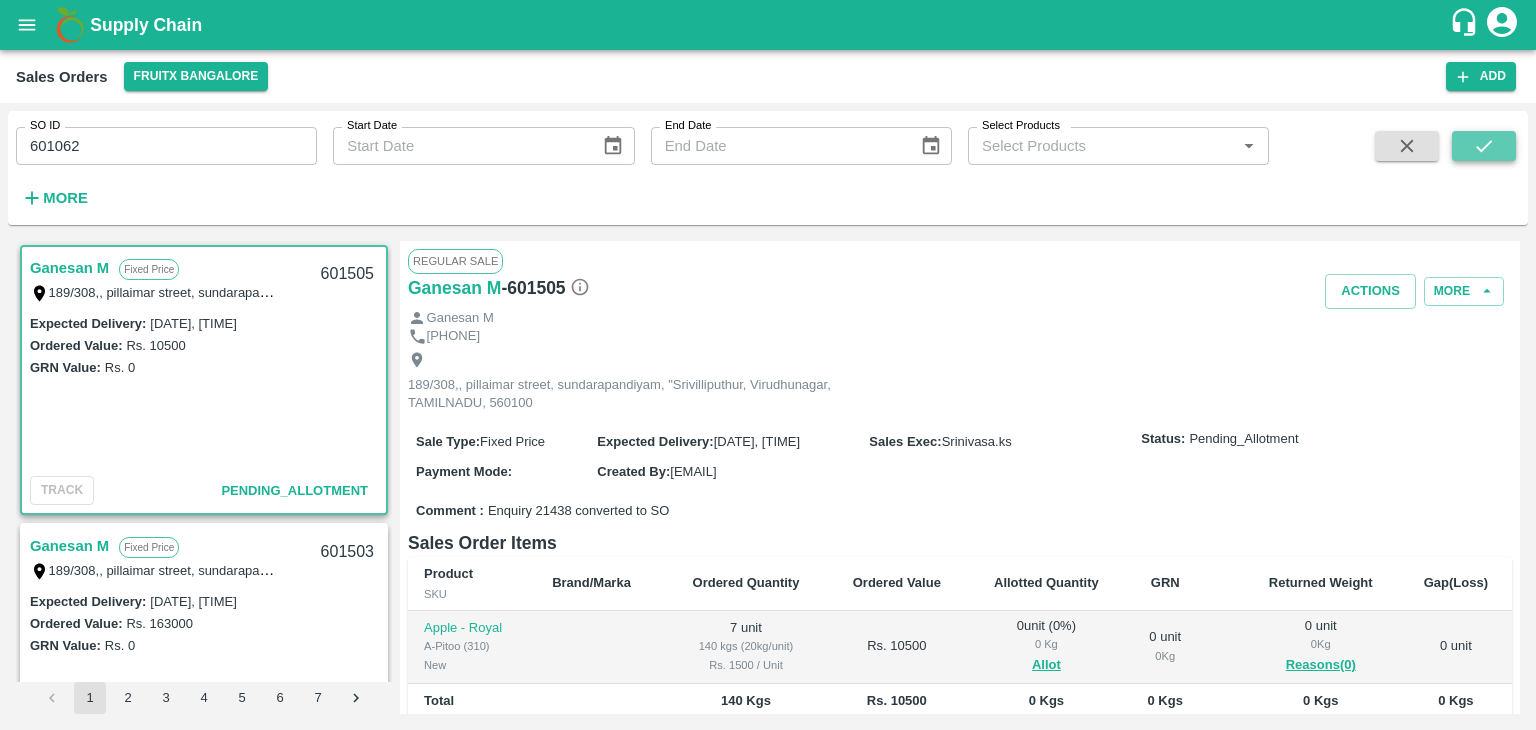 click at bounding box center (1484, 146) 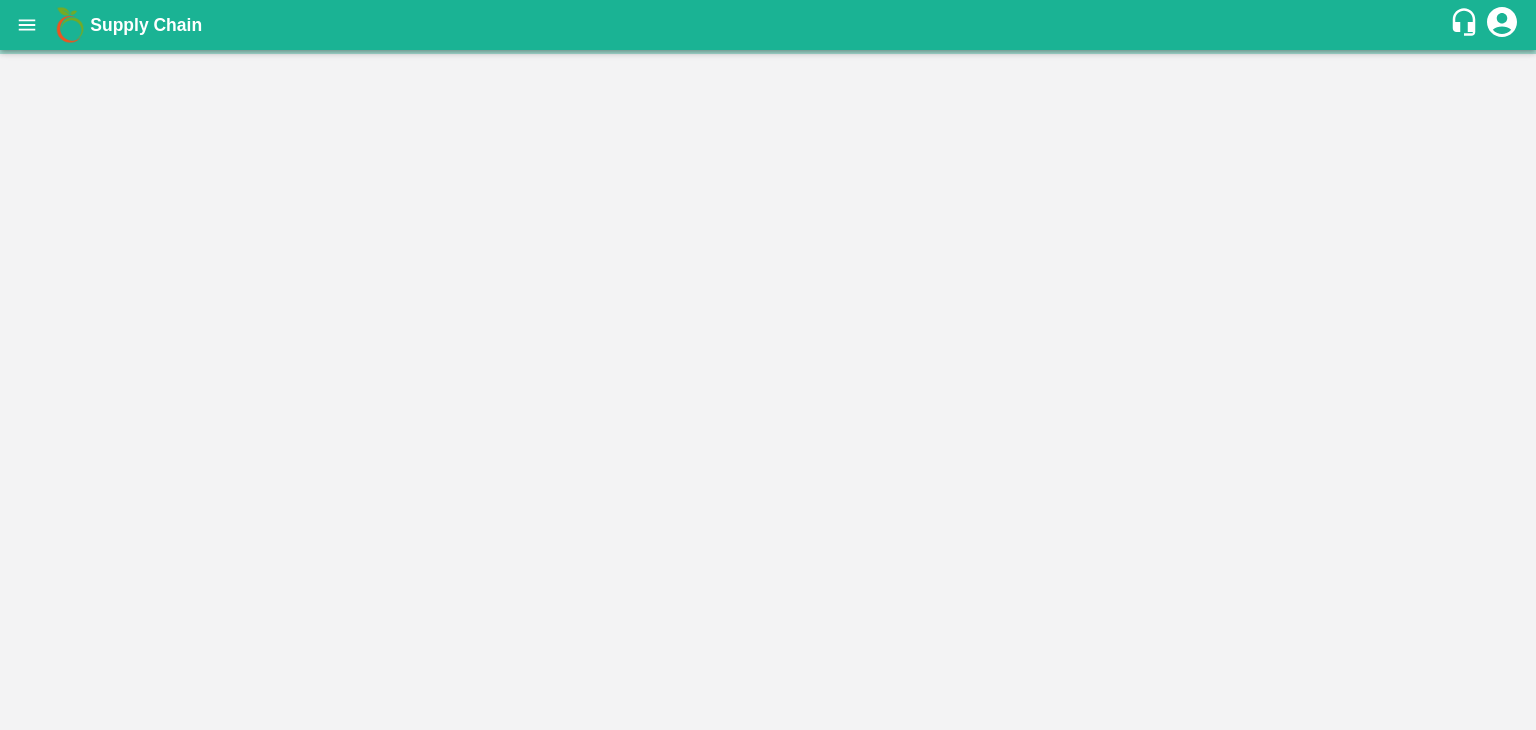 scroll, scrollTop: 0, scrollLeft: 0, axis: both 